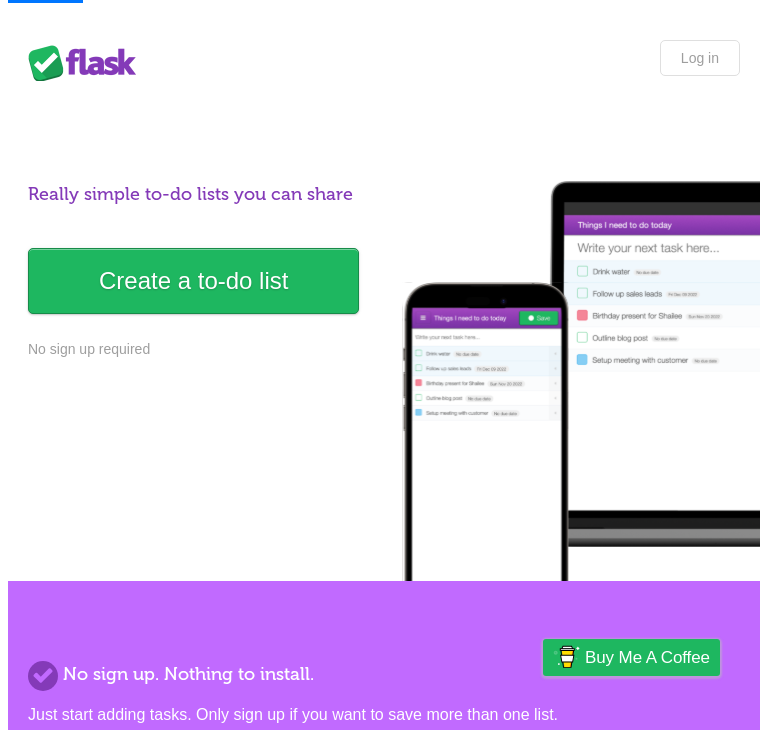 scroll, scrollTop: 0, scrollLeft: 0, axis: both 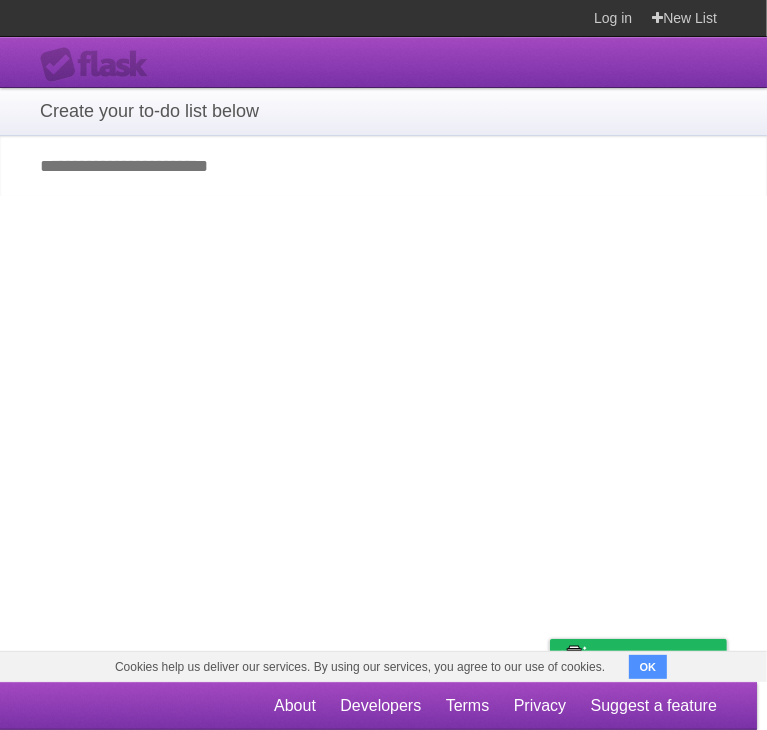 click on "Add your first task" at bounding box center [383, 166] 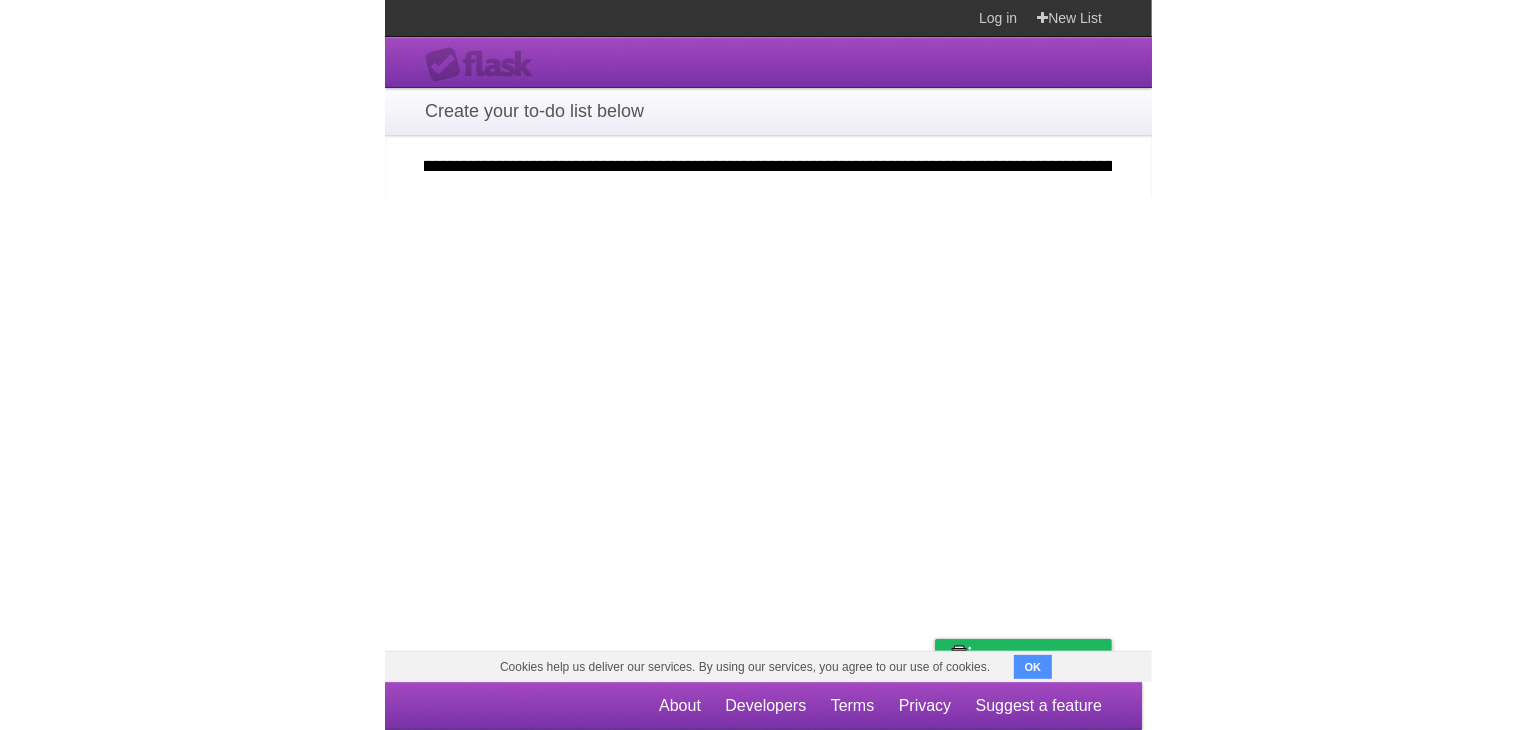 scroll, scrollTop: 0, scrollLeft: 78, axis: horizontal 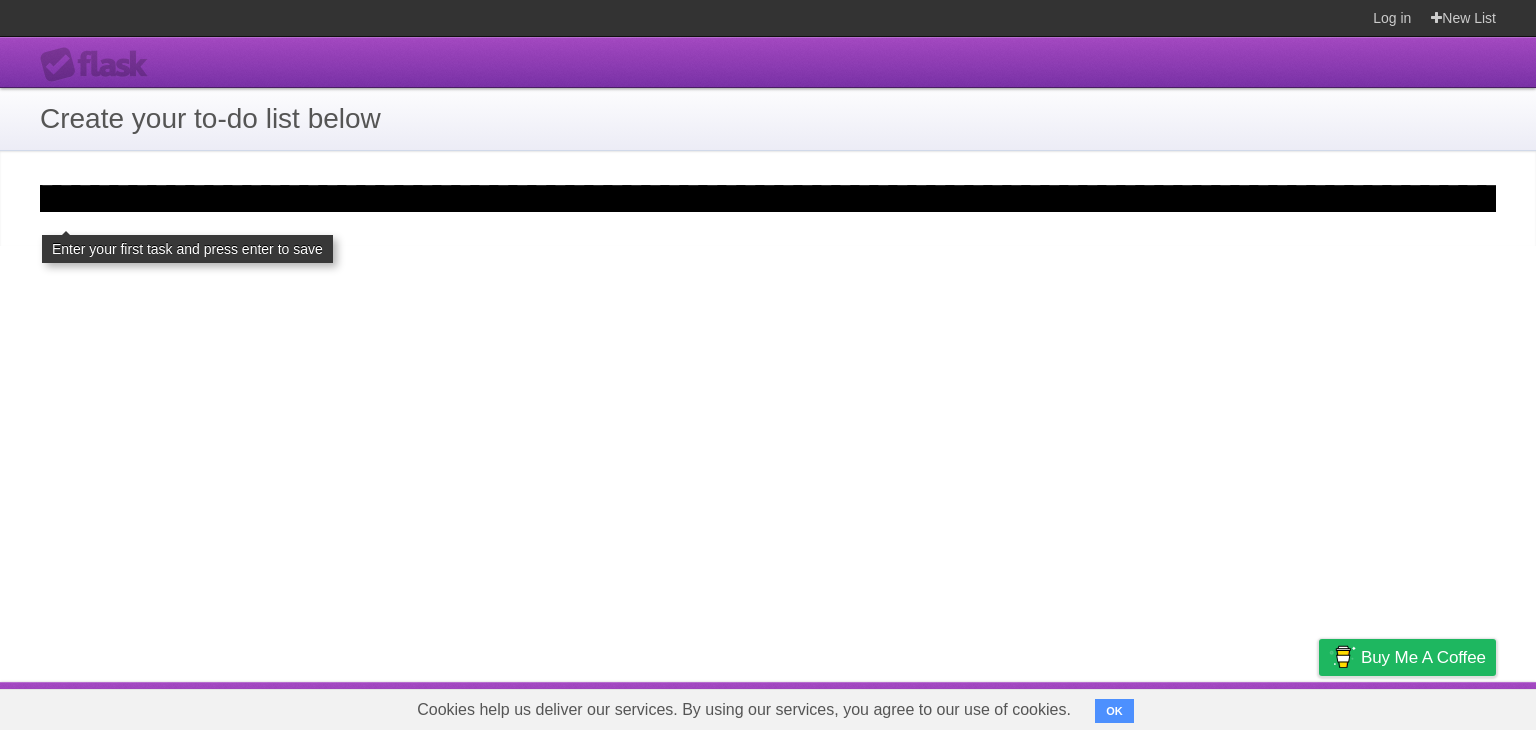 click on "**********" at bounding box center (768, 198) 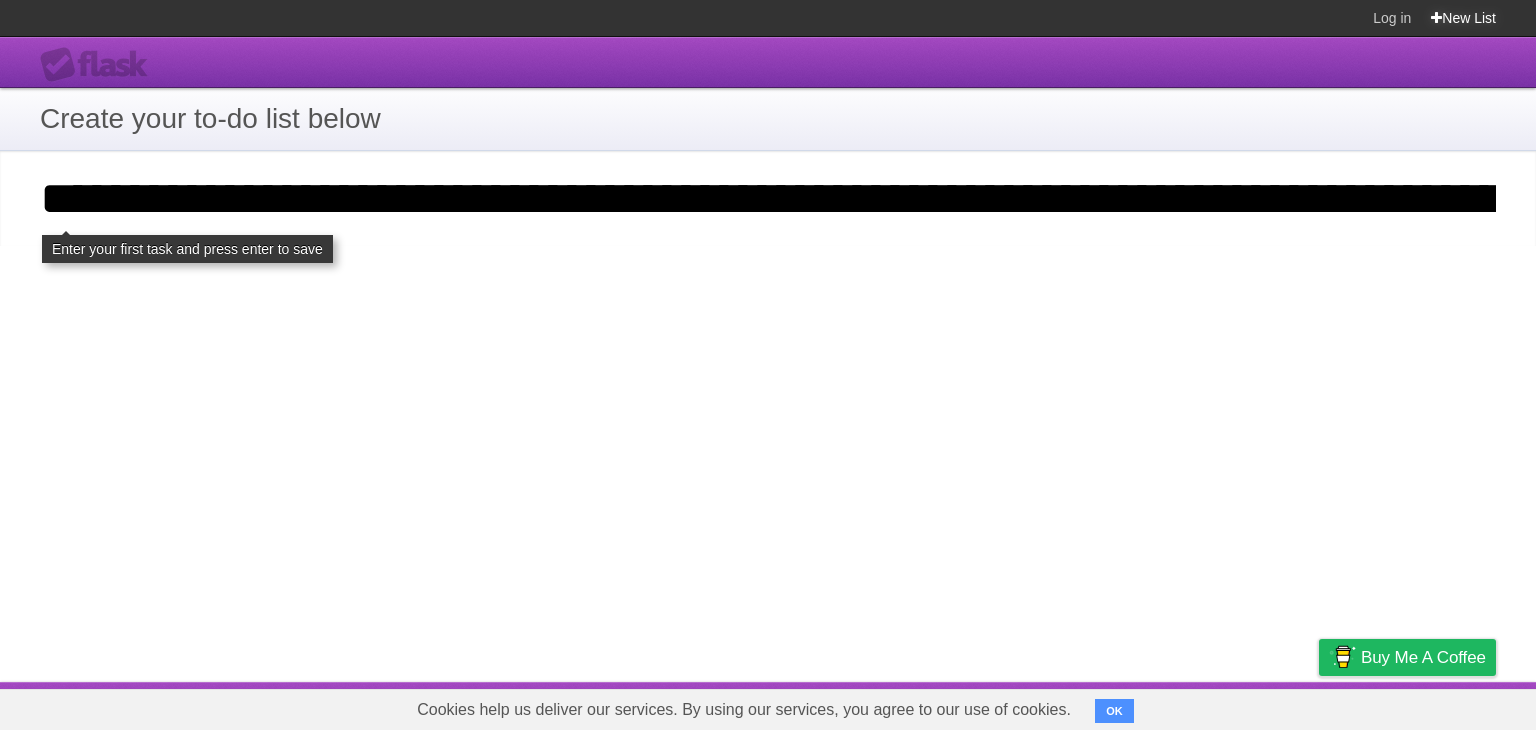 type on "**********" 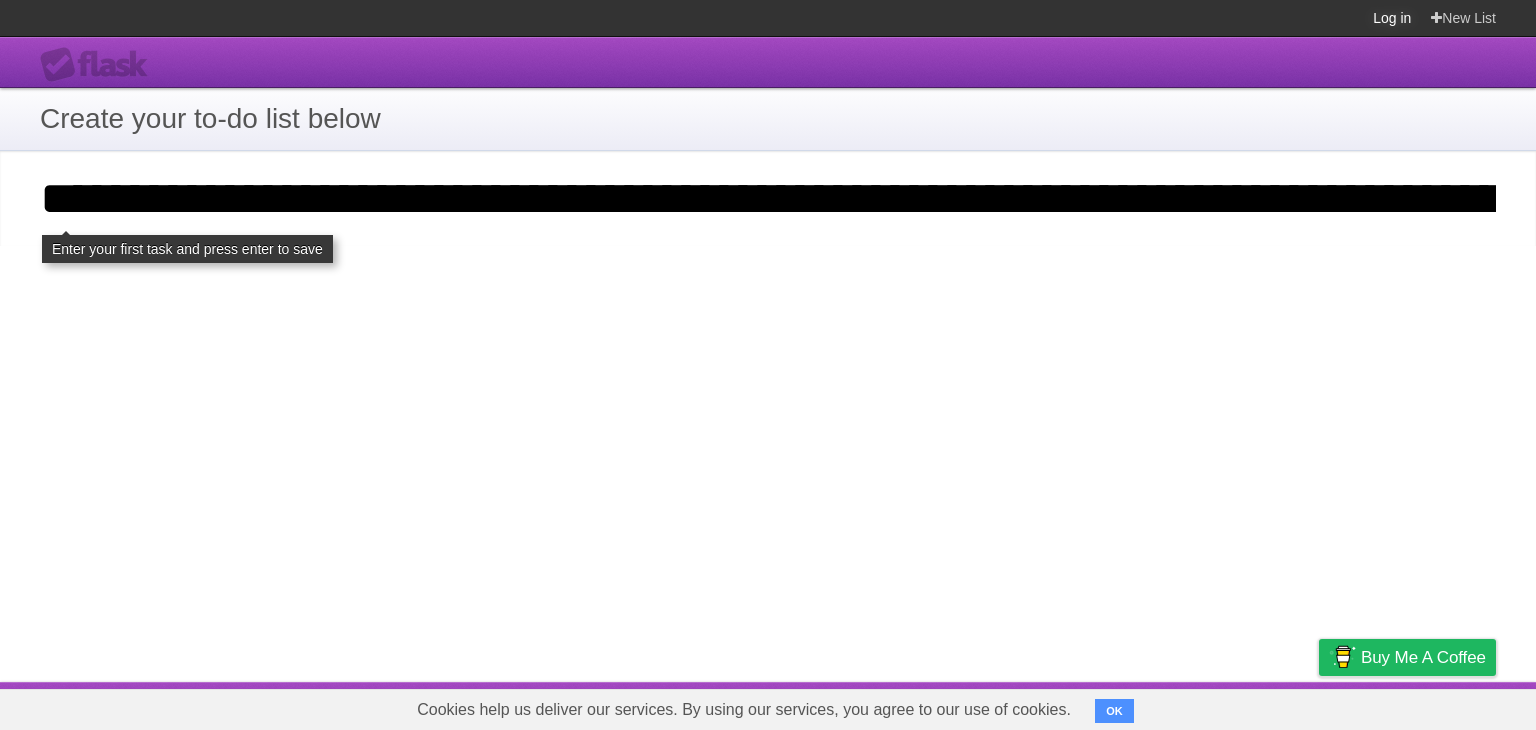click on "Log in" at bounding box center [1392, 18] 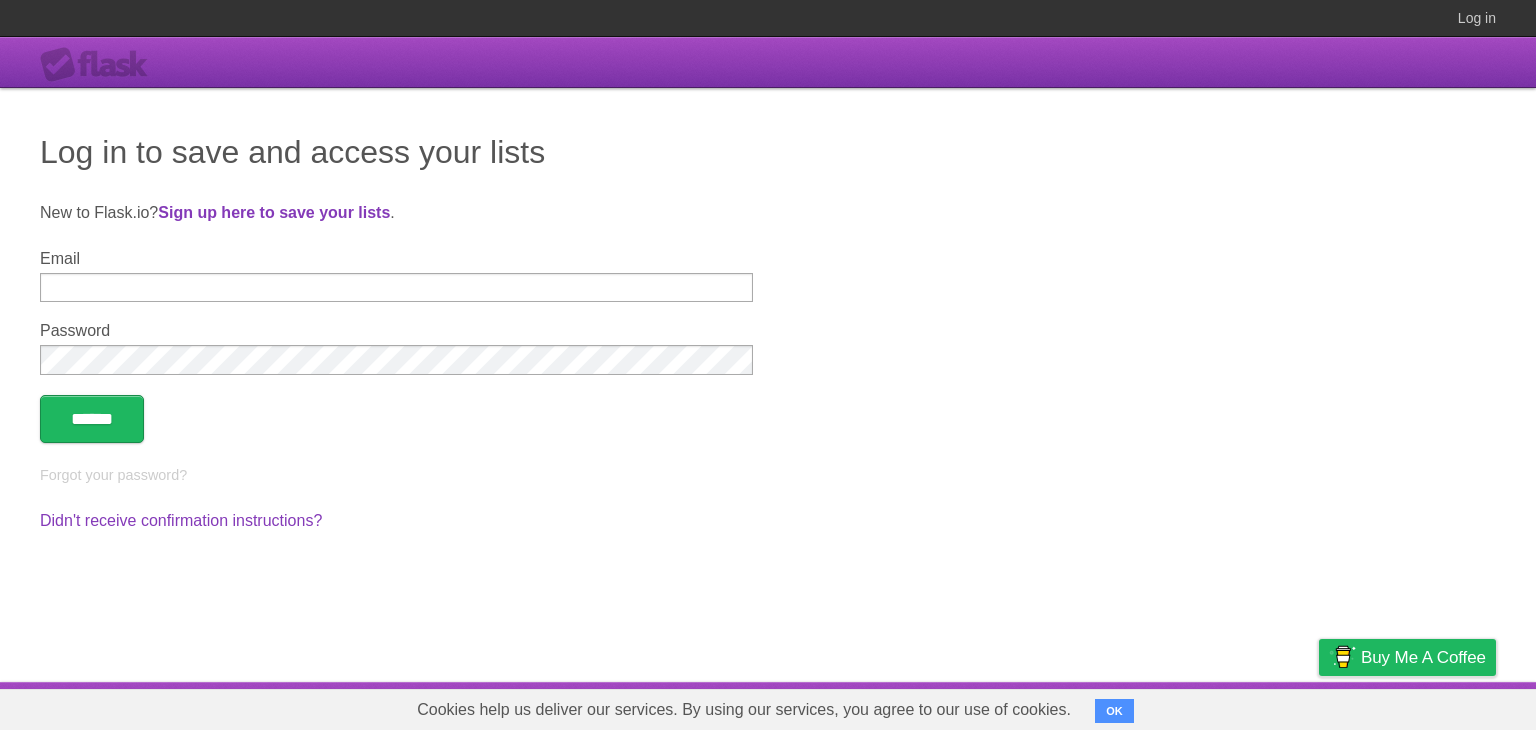 click on "Email" at bounding box center [396, 287] 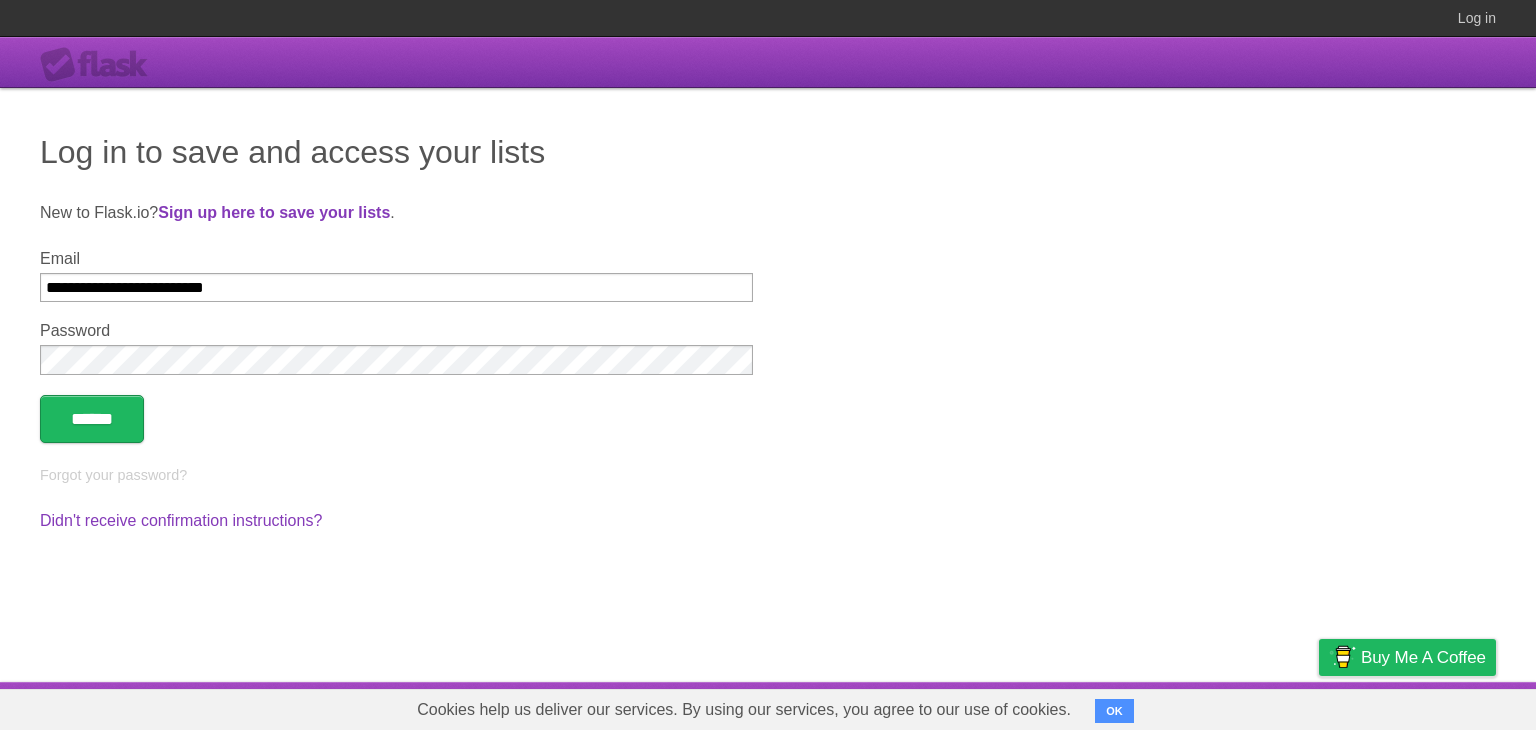type on "**********" 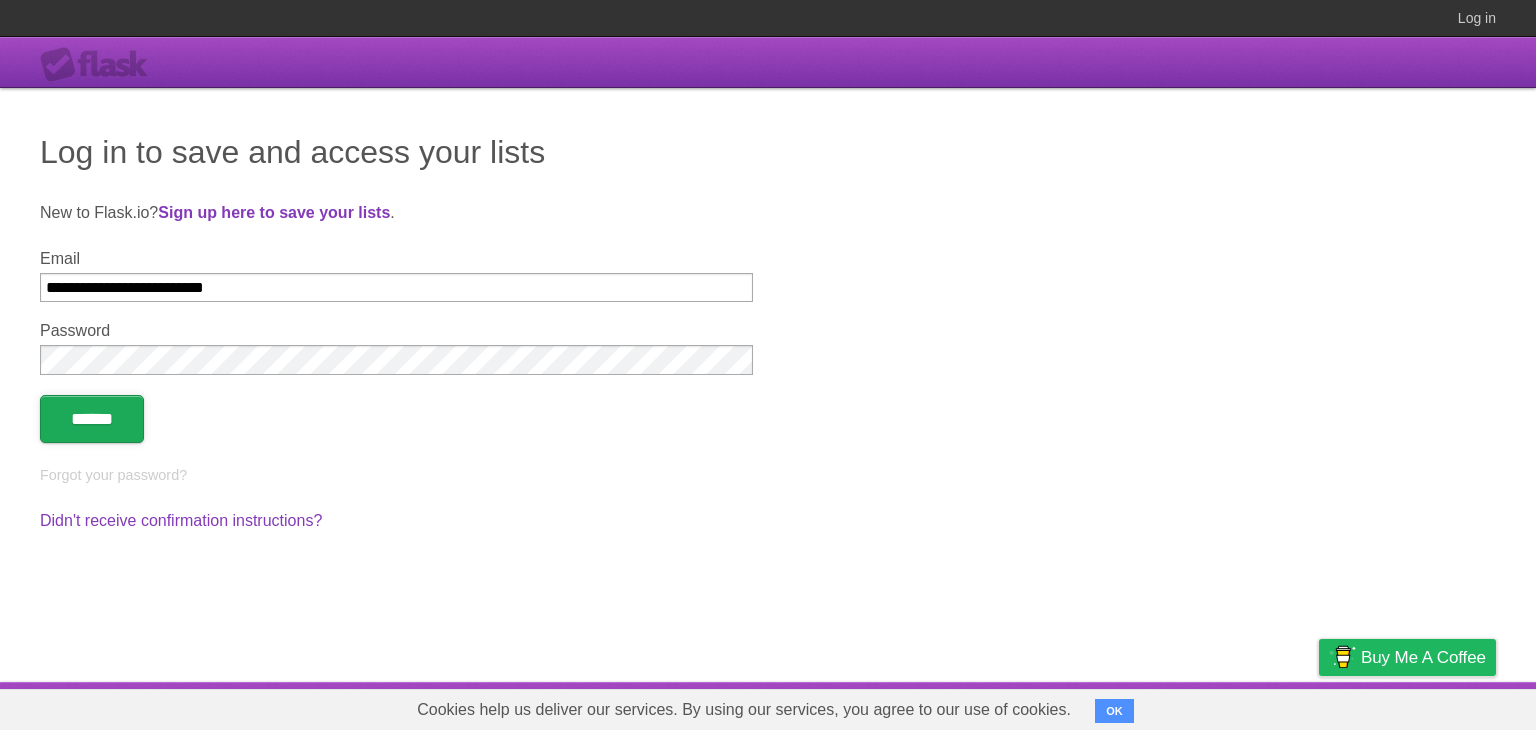 click on "******" at bounding box center [92, 419] 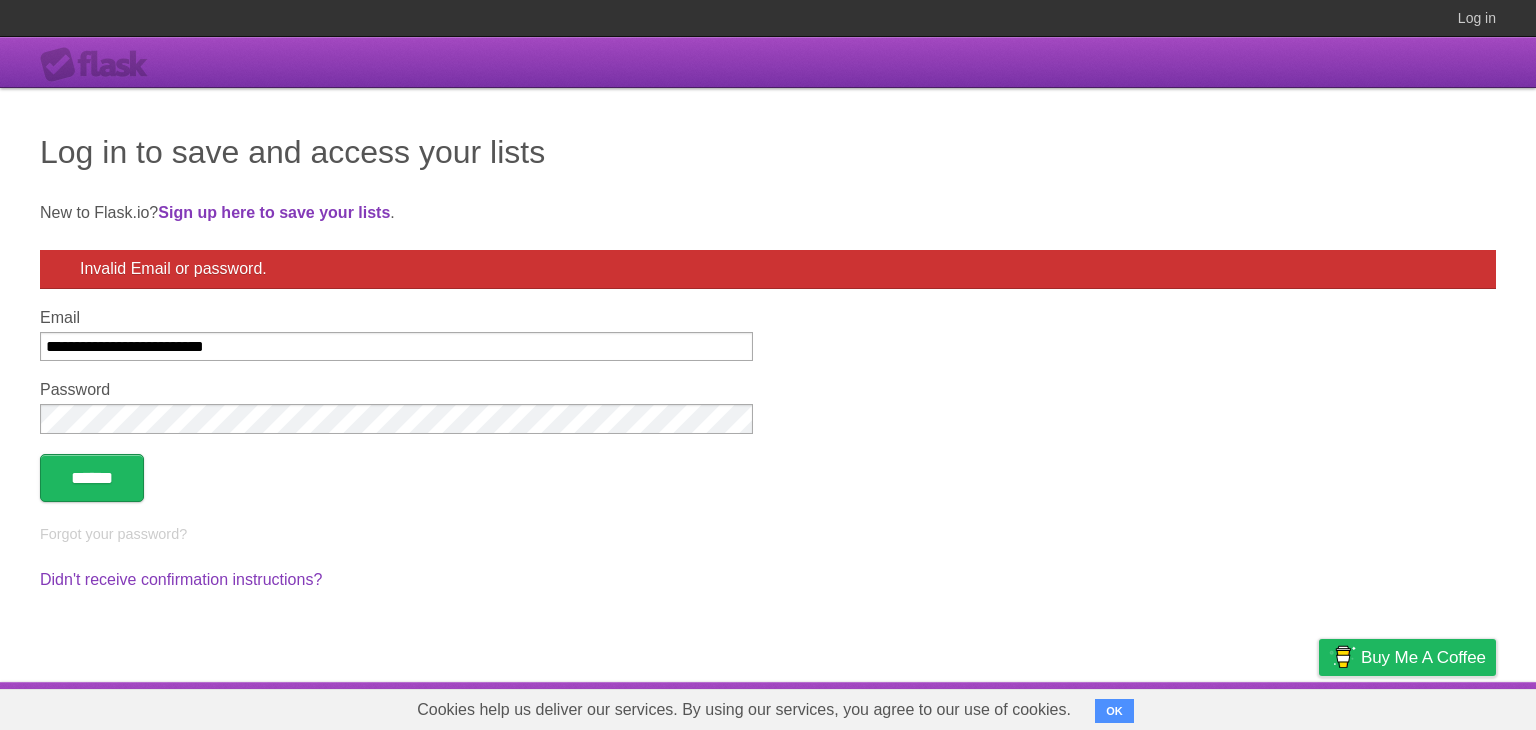 scroll, scrollTop: 0, scrollLeft: 0, axis: both 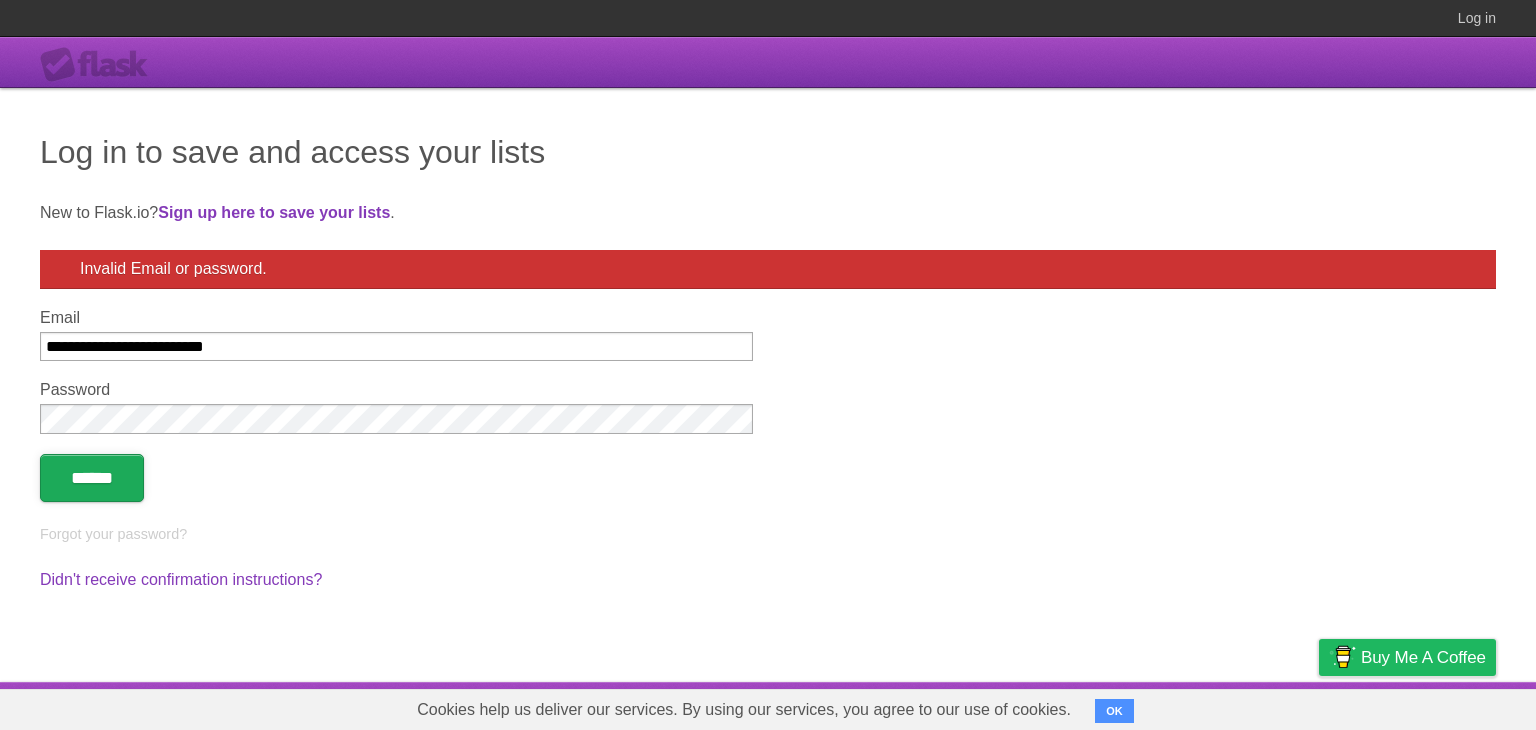 click on "******" at bounding box center (92, 478) 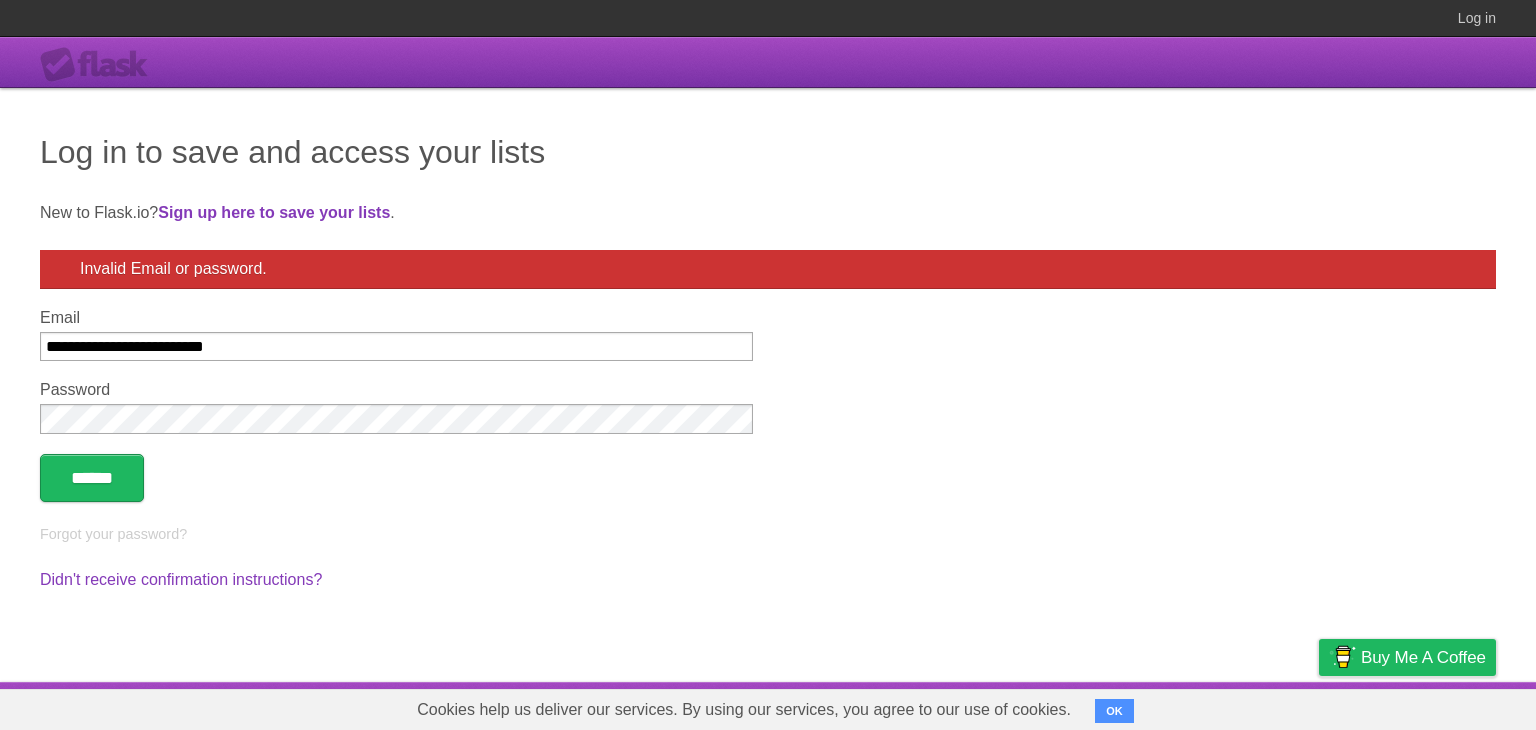 scroll, scrollTop: 0, scrollLeft: 0, axis: both 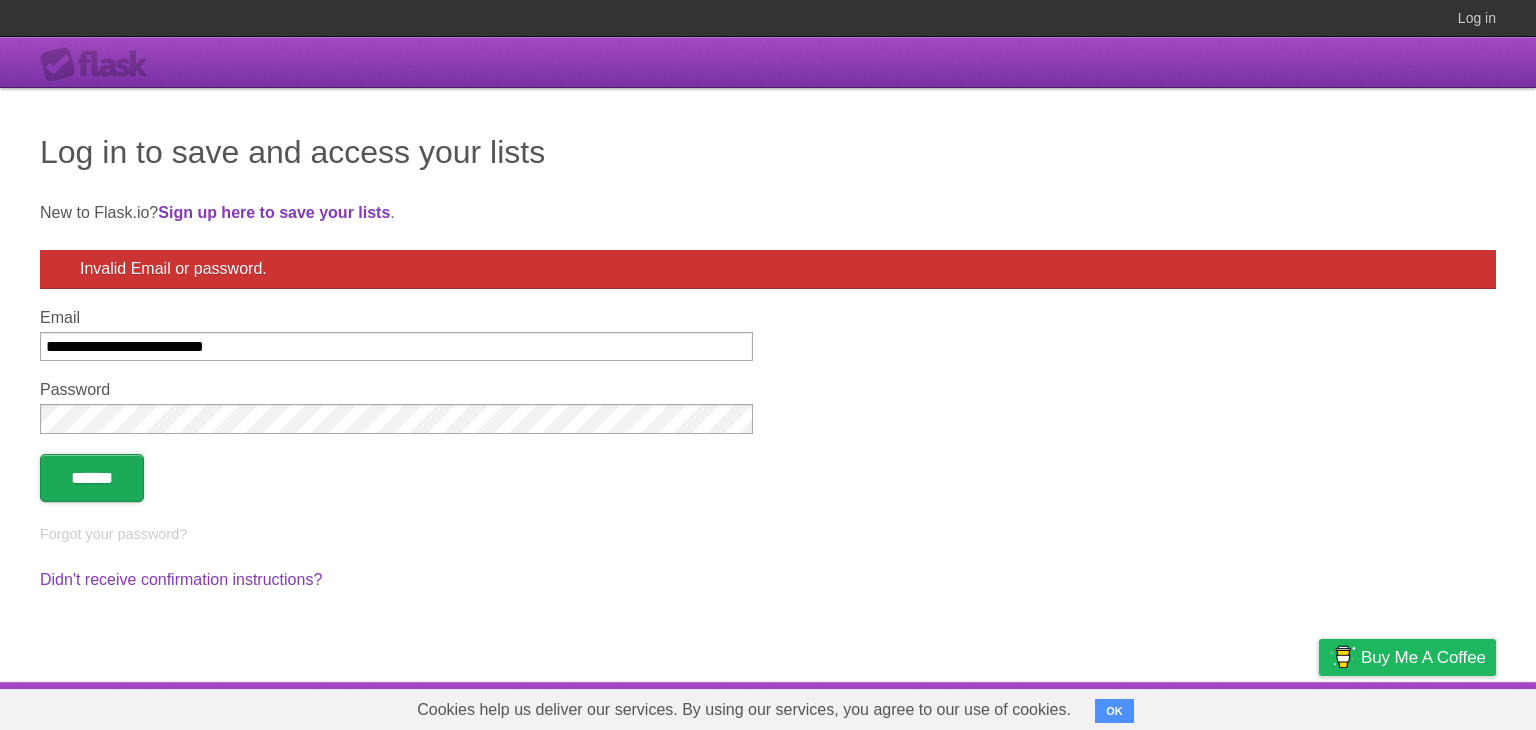 click on "******" at bounding box center (92, 478) 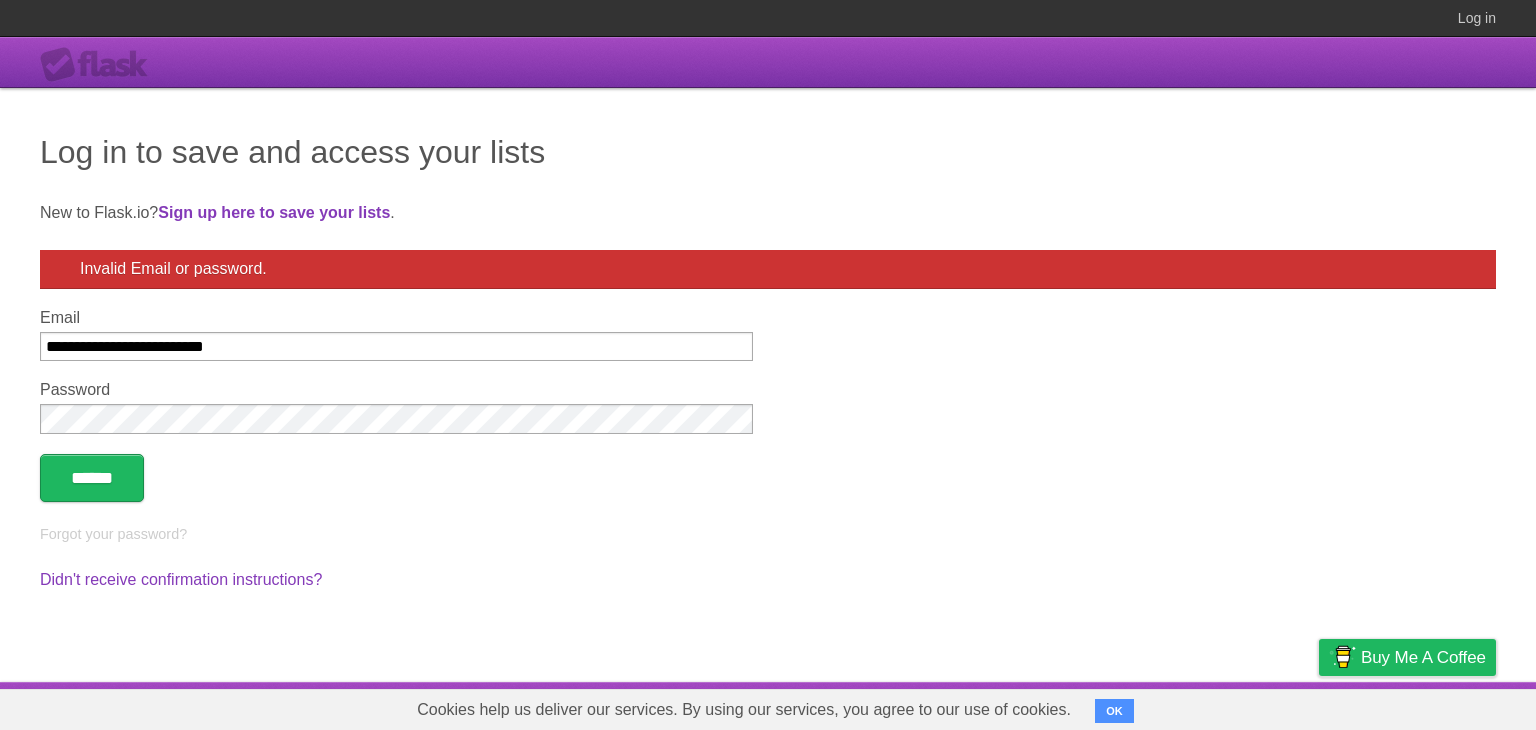scroll, scrollTop: 0, scrollLeft: 0, axis: both 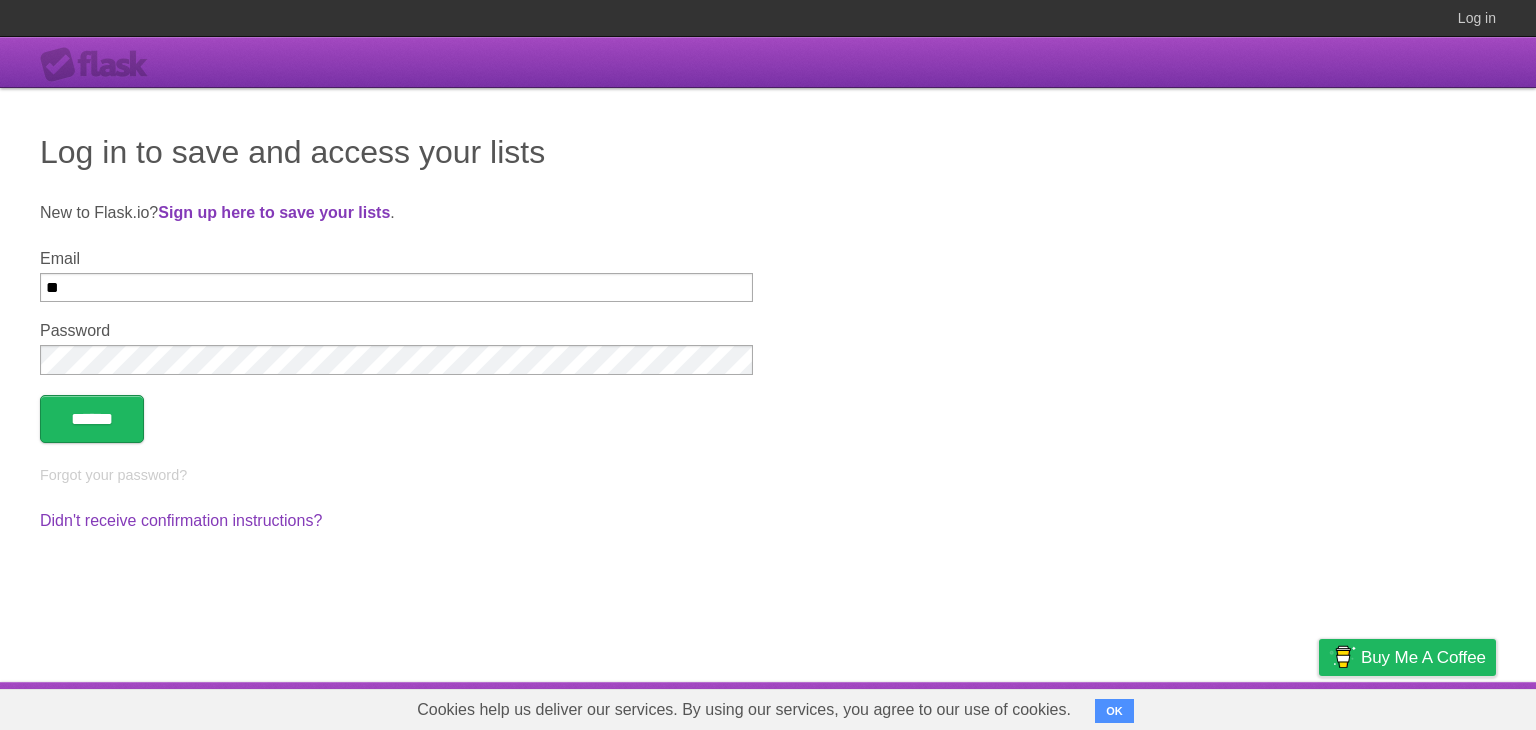 type on "**********" 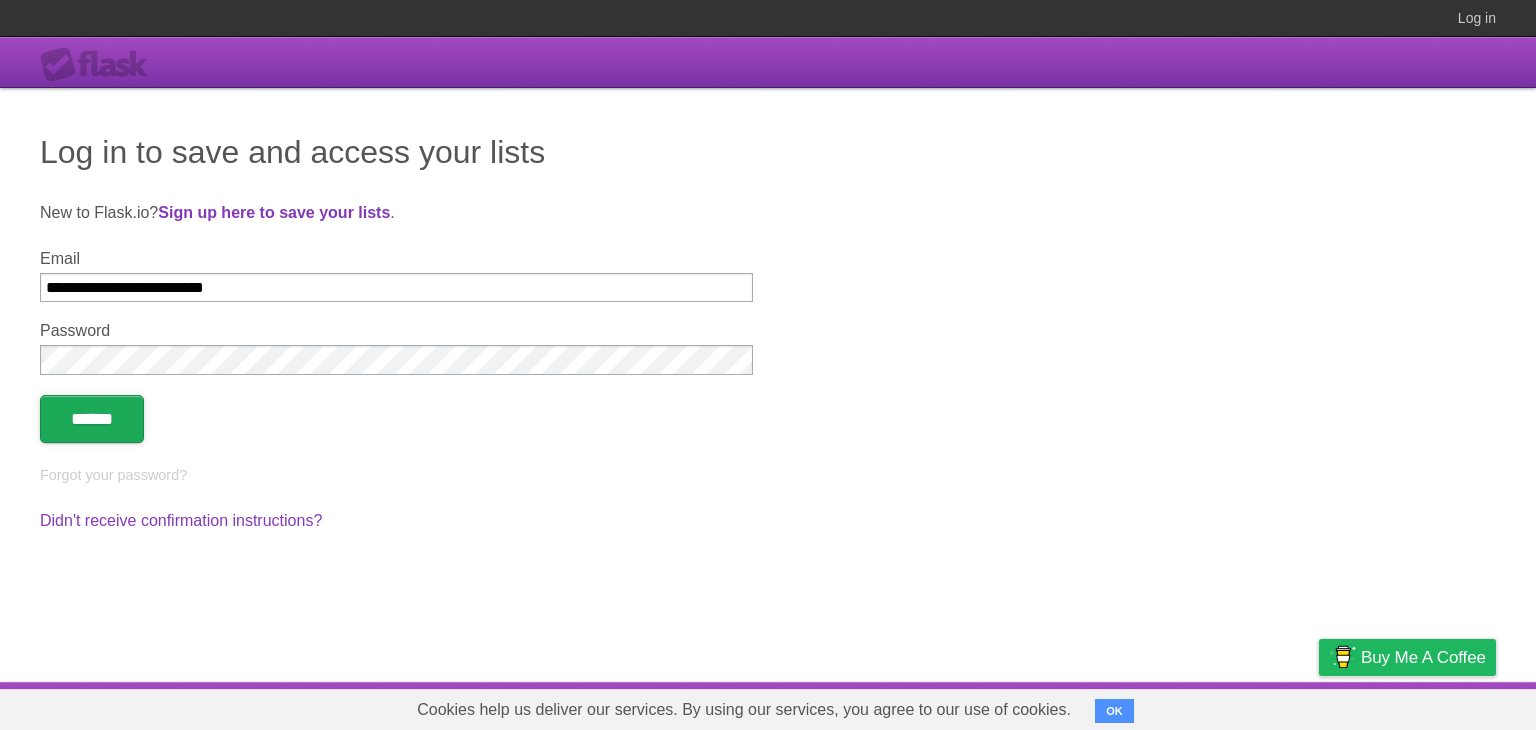 click on "******" at bounding box center (92, 419) 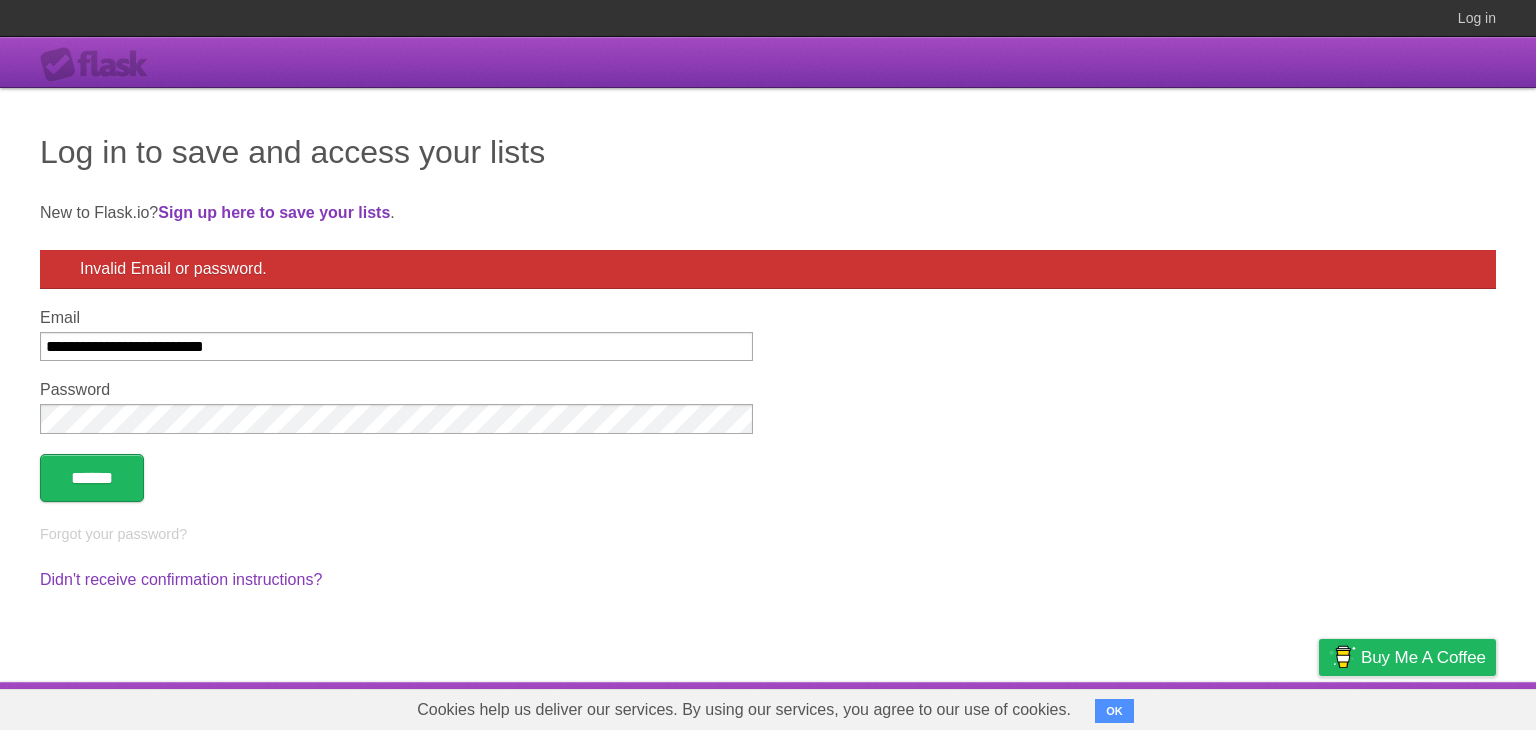 scroll, scrollTop: 0, scrollLeft: 0, axis: both 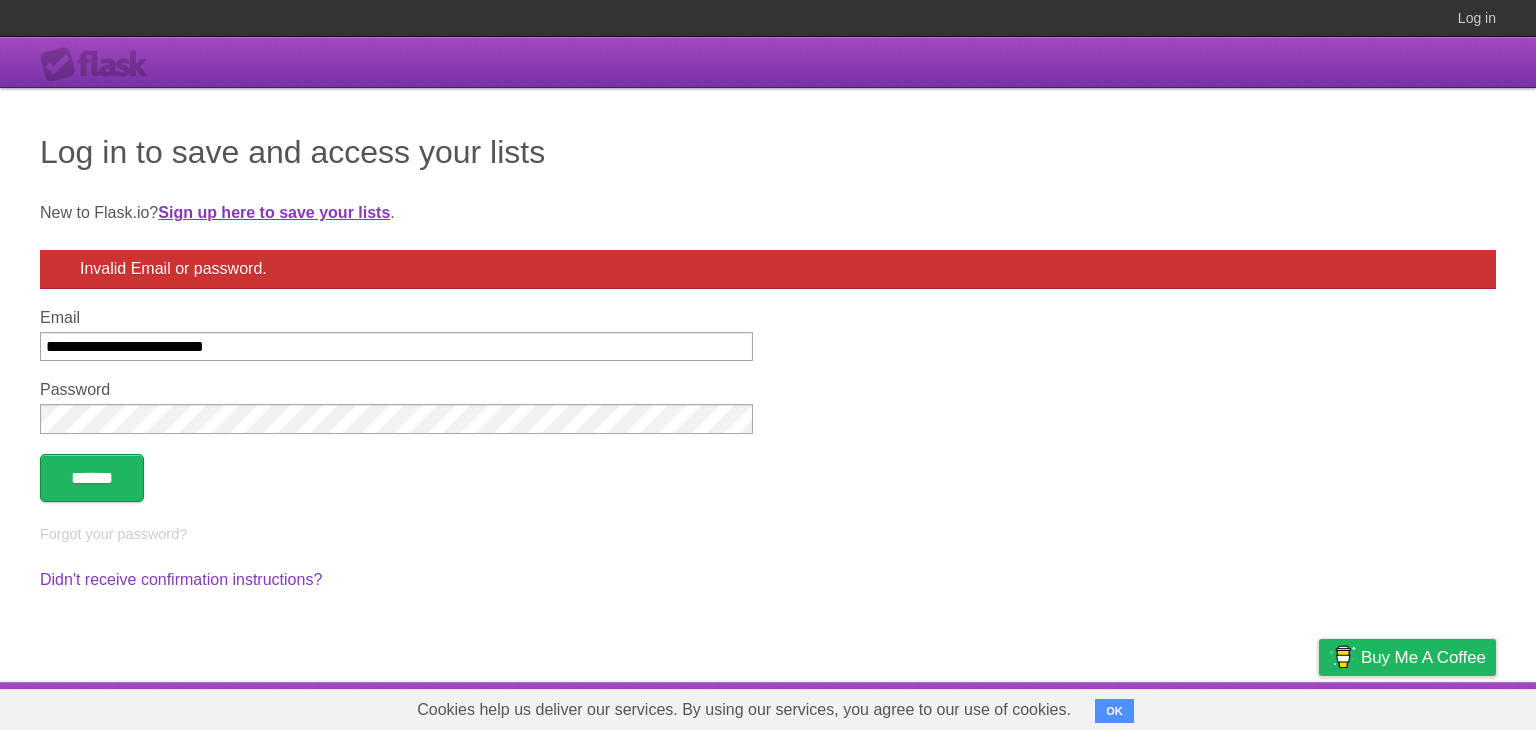 click on "Sign up here to save your lists" at bounding box center [274, 212] 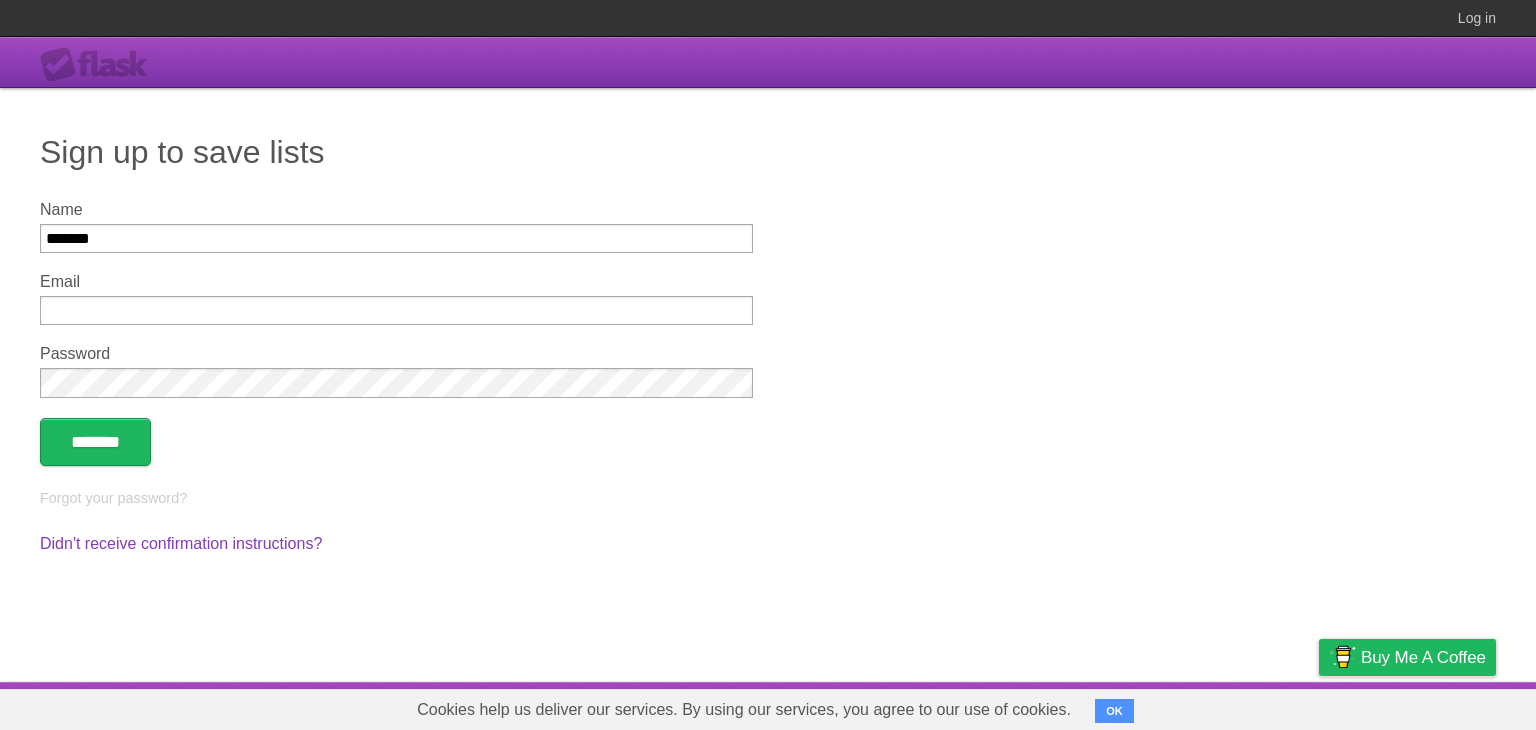 type on "*******" 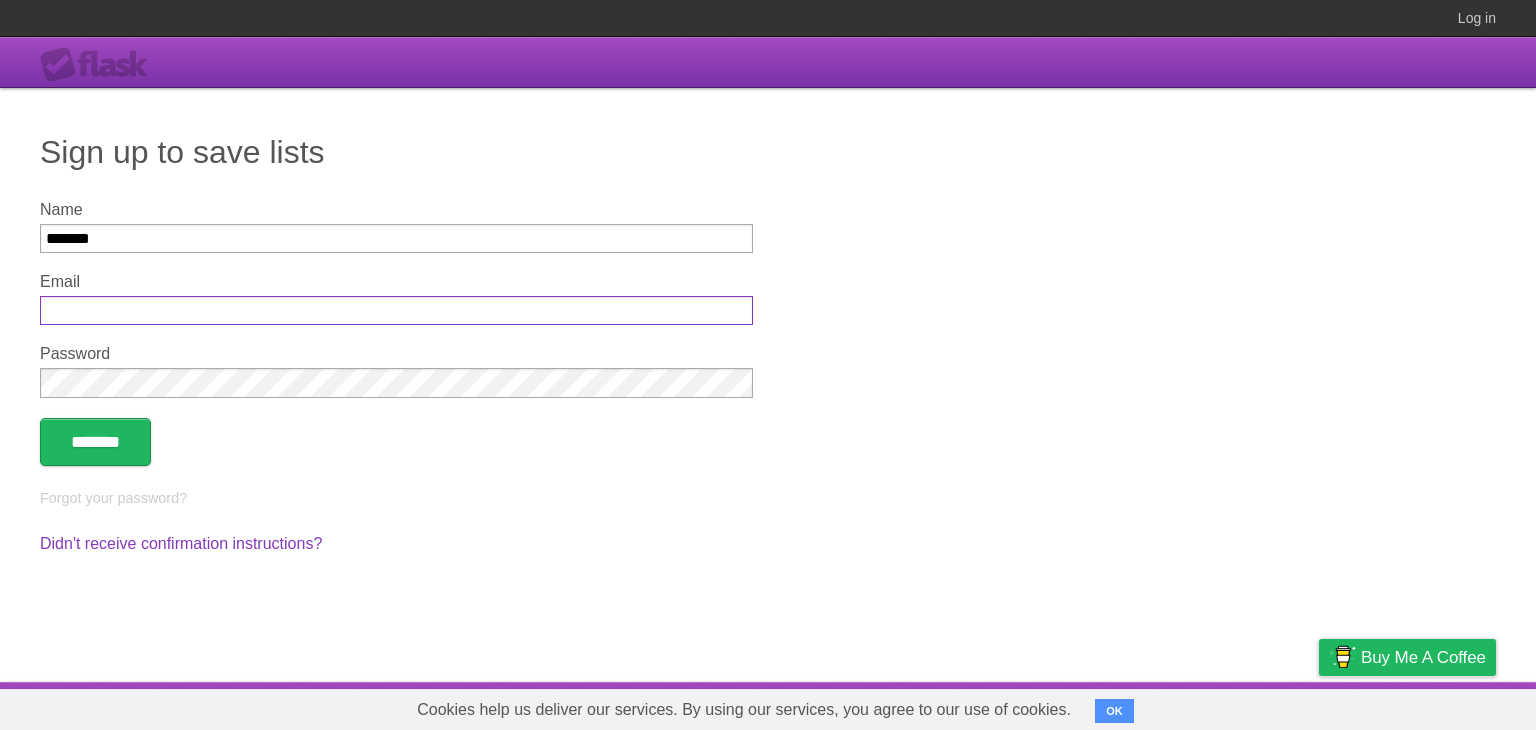 click on "Email" at bounding box center (396, 310) 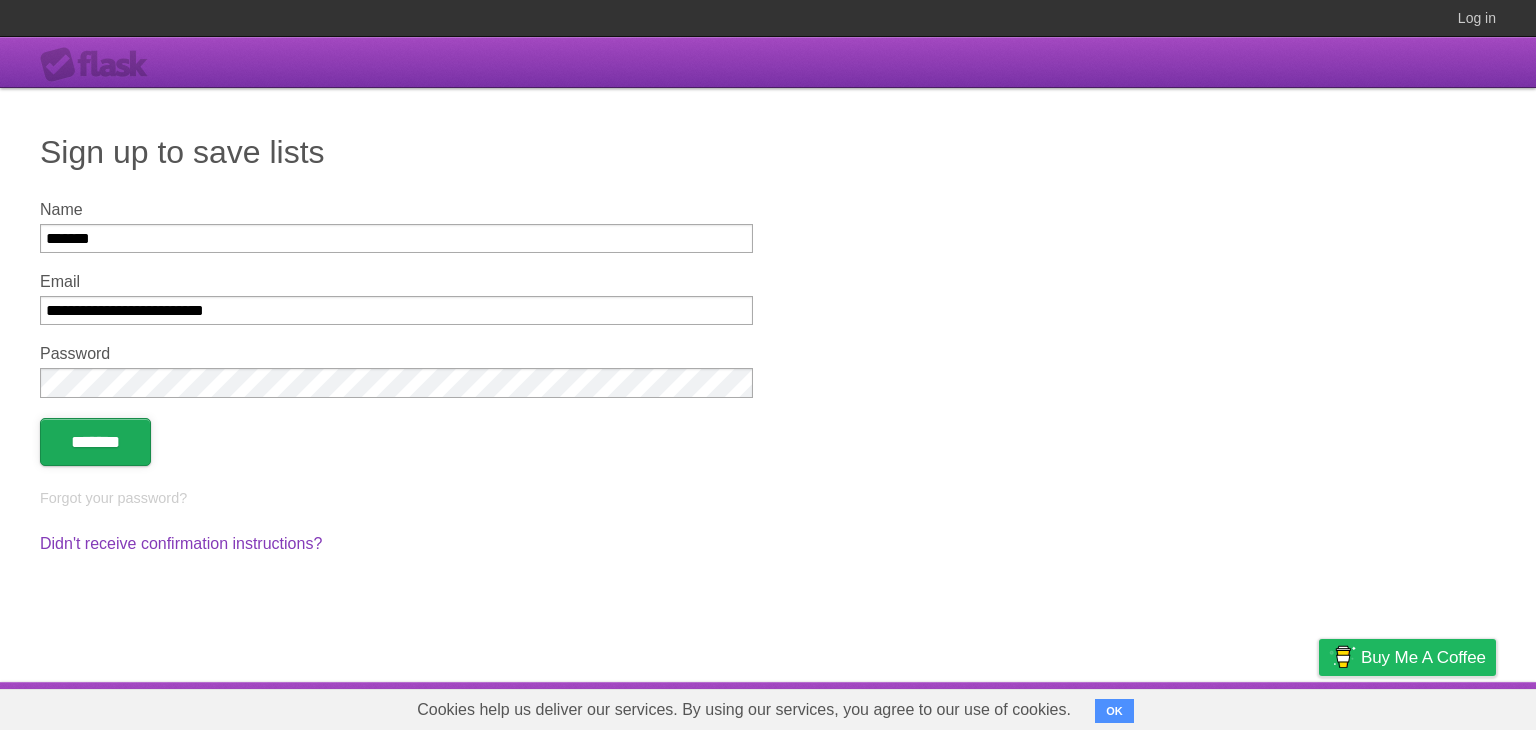 click on "*******" at bounding box center (95, 442) 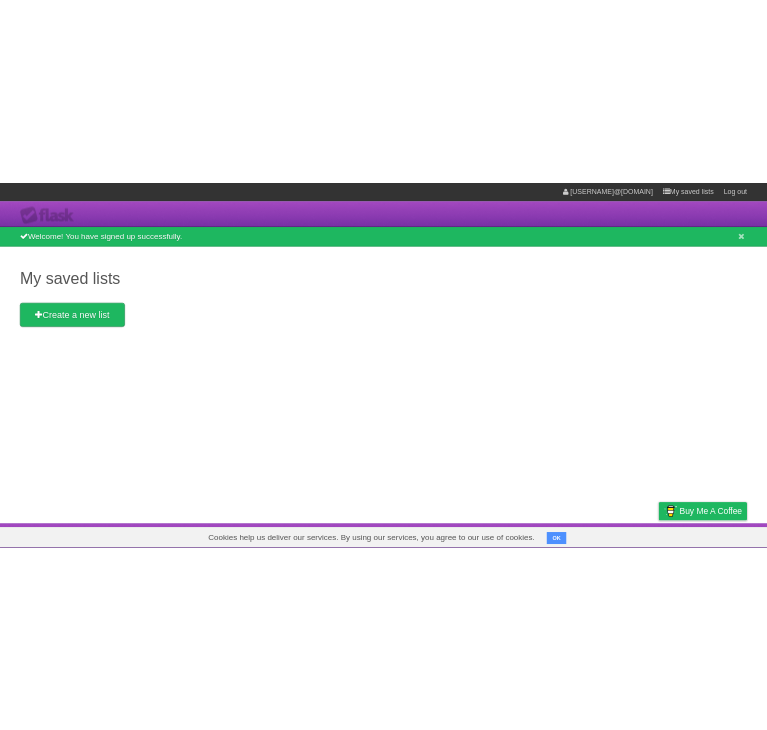 scroll, scrollTop: 0, scrollLeft: 0, axis: both 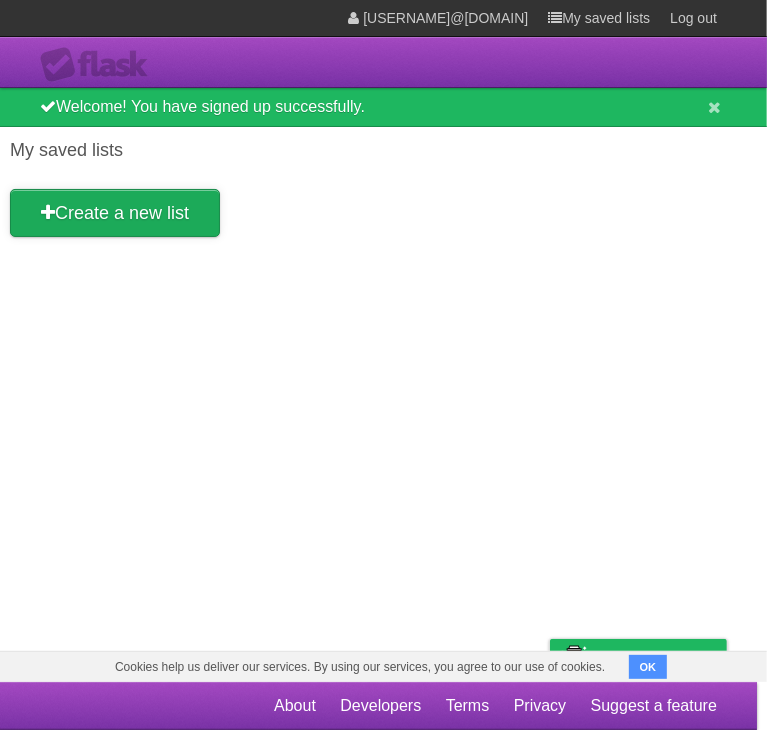 click on "Create a new list" at bounding box center [115, 213] 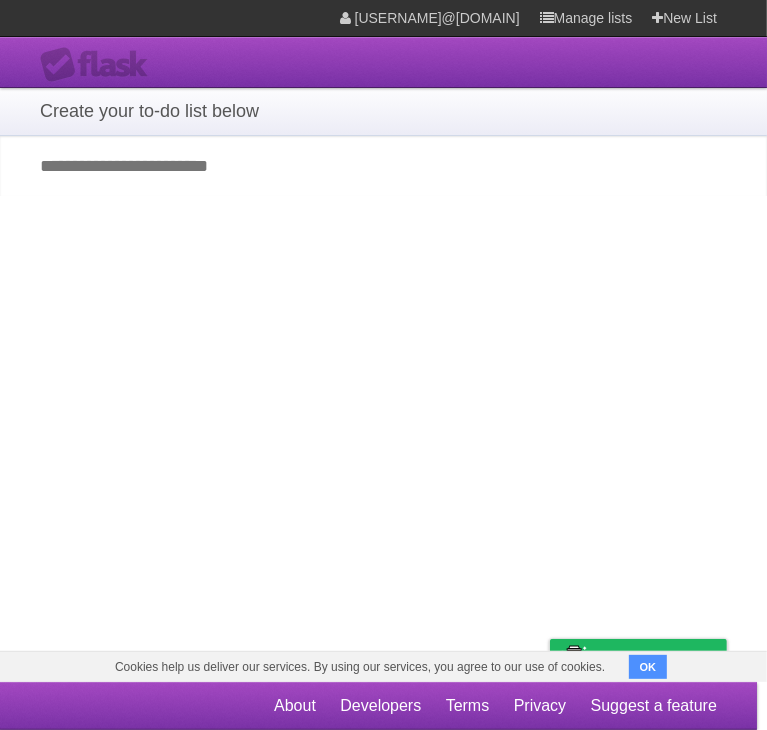 click on "Add your first task" at bounding box center [383, 166] 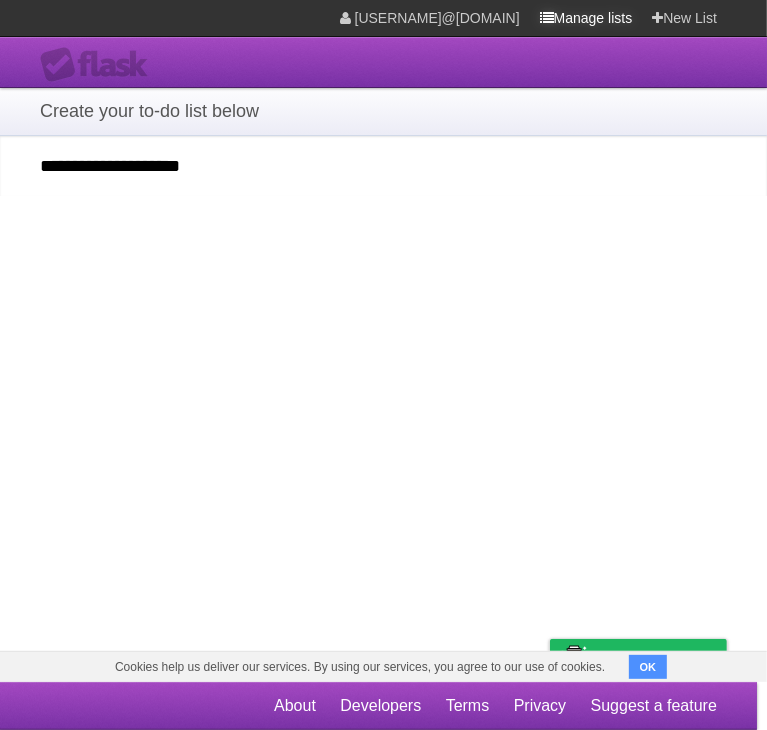 type on "**********" 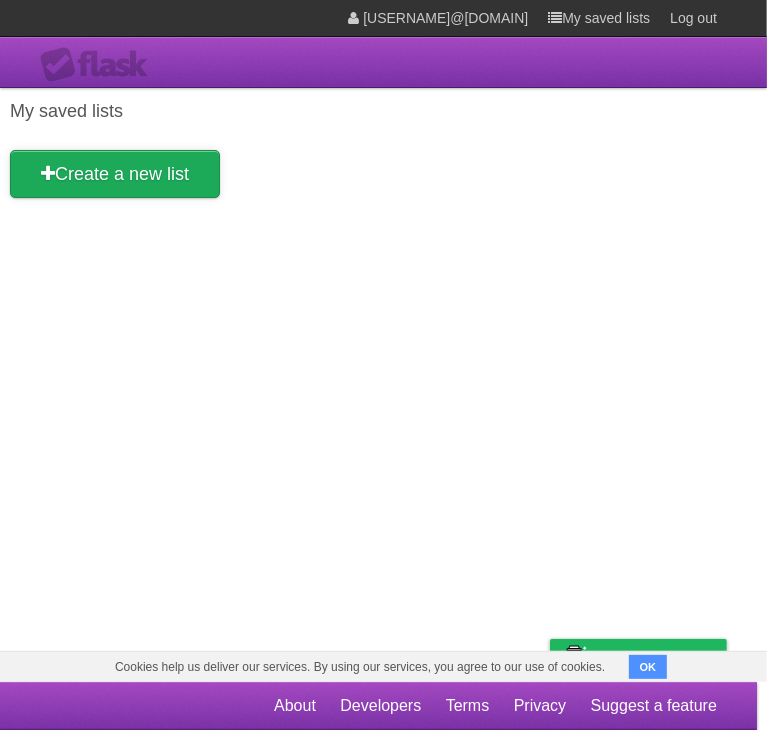 click on "Create a new list" at bounding box center [115, 174] 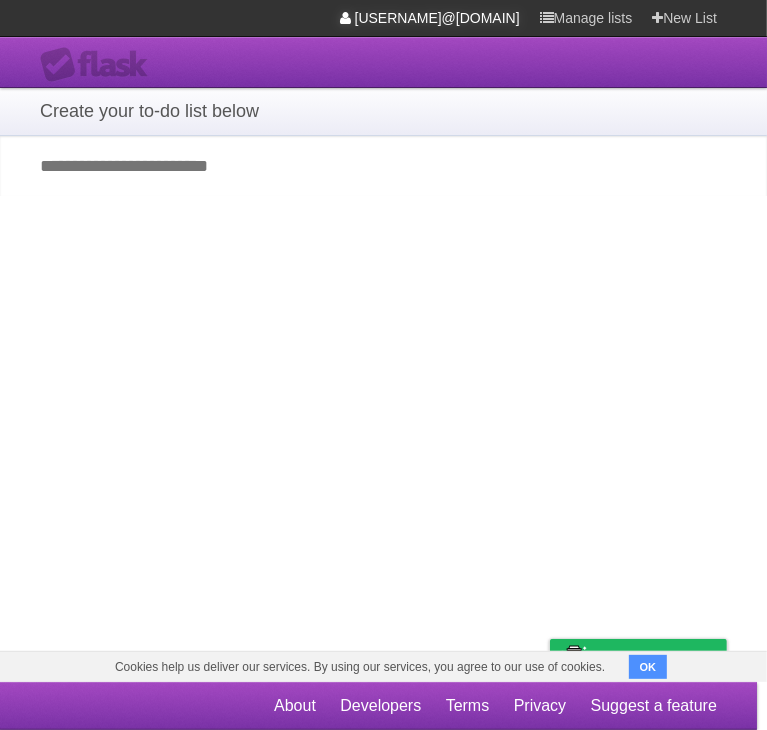 click on "[USERNAME]@[DOMAIN]" at bounding box center (430, 18) 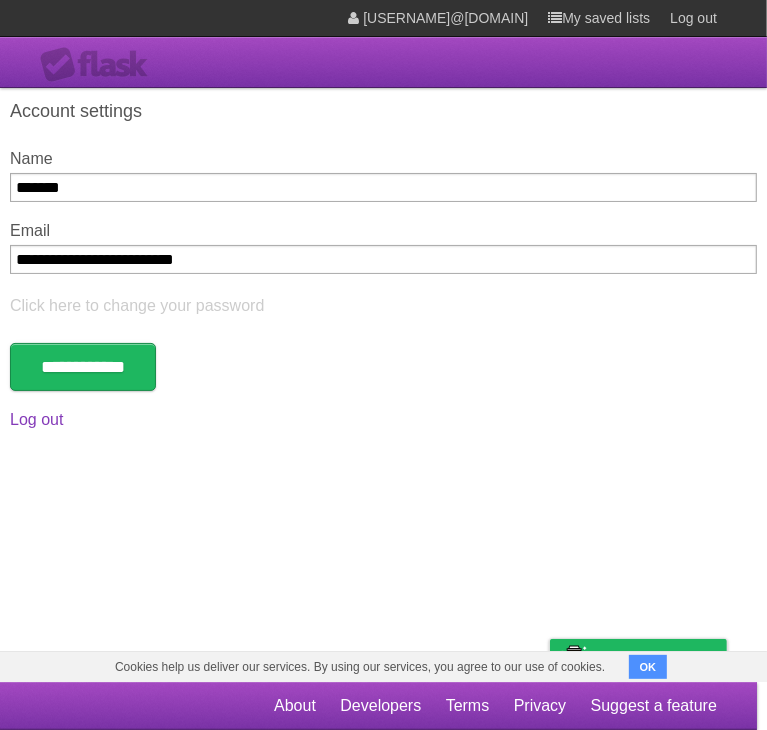 click on "My saved lists" at bounding box center (599, 18) 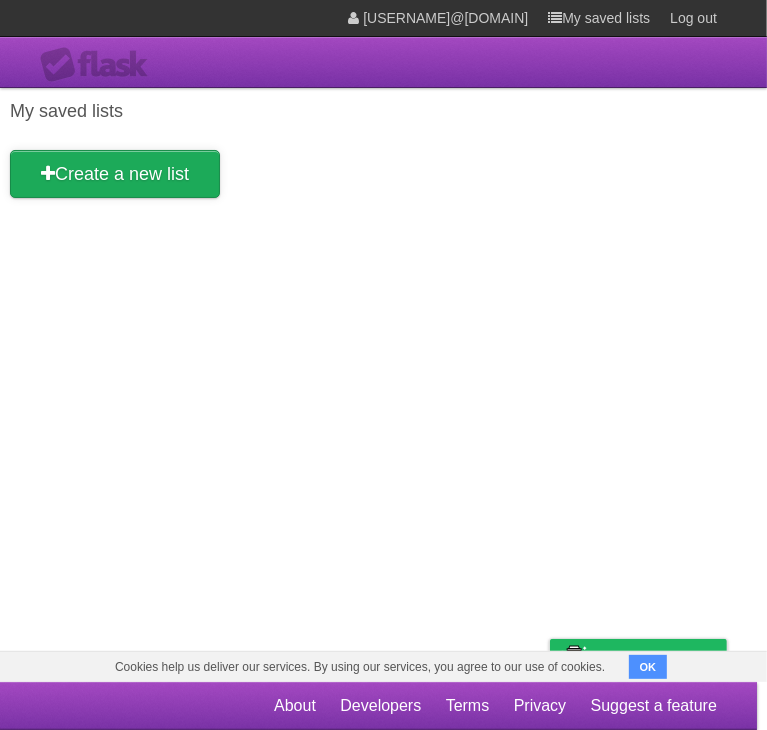 click on "Create a new list" at bounding box center (115, 174) 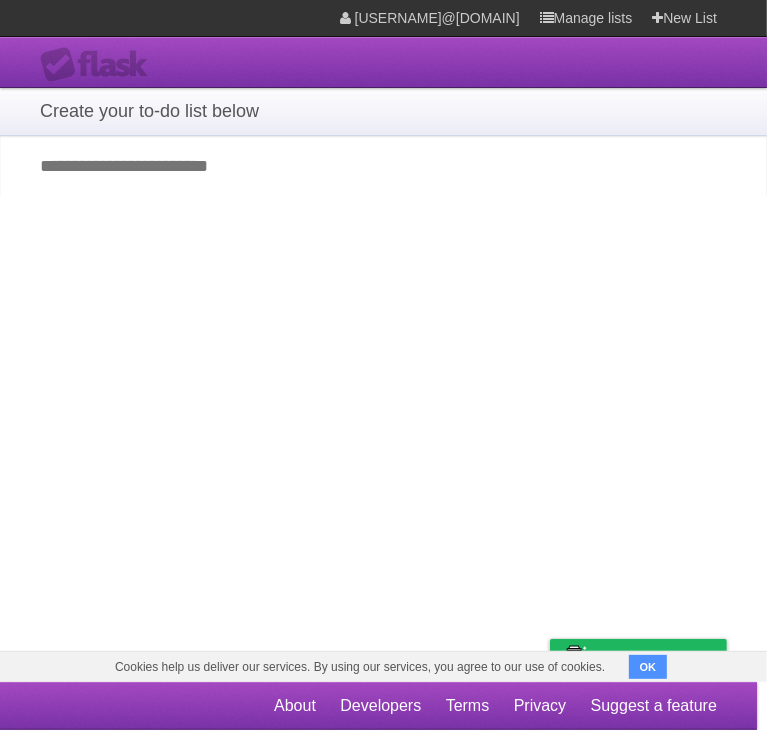 click on "Add your first task" at bounding box center (383, 166) 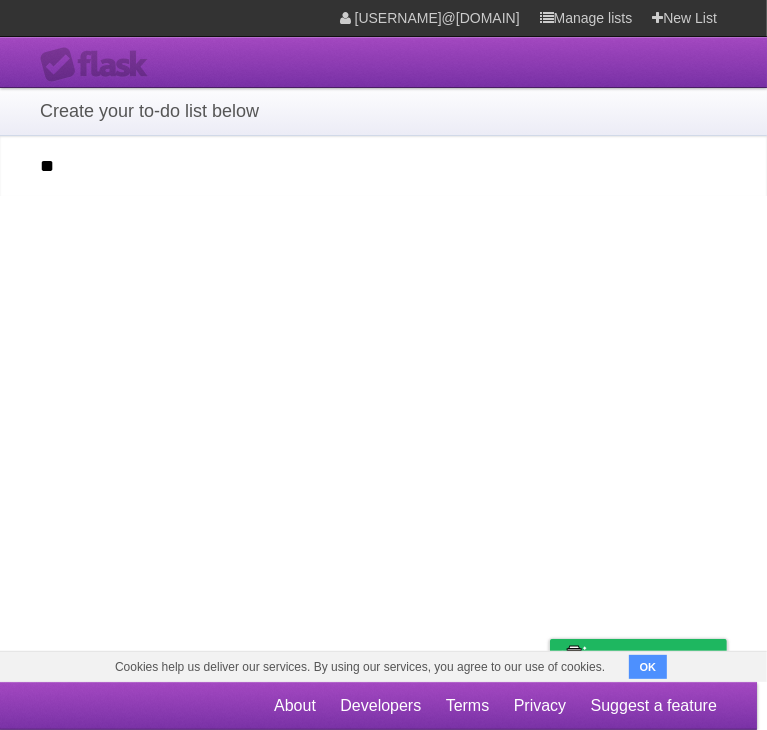 type on "*" 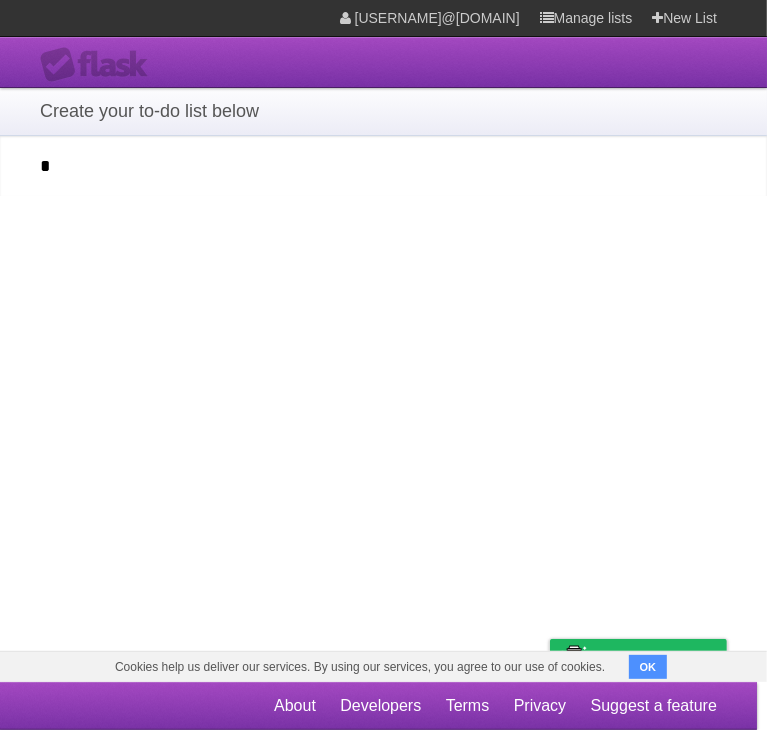 type 